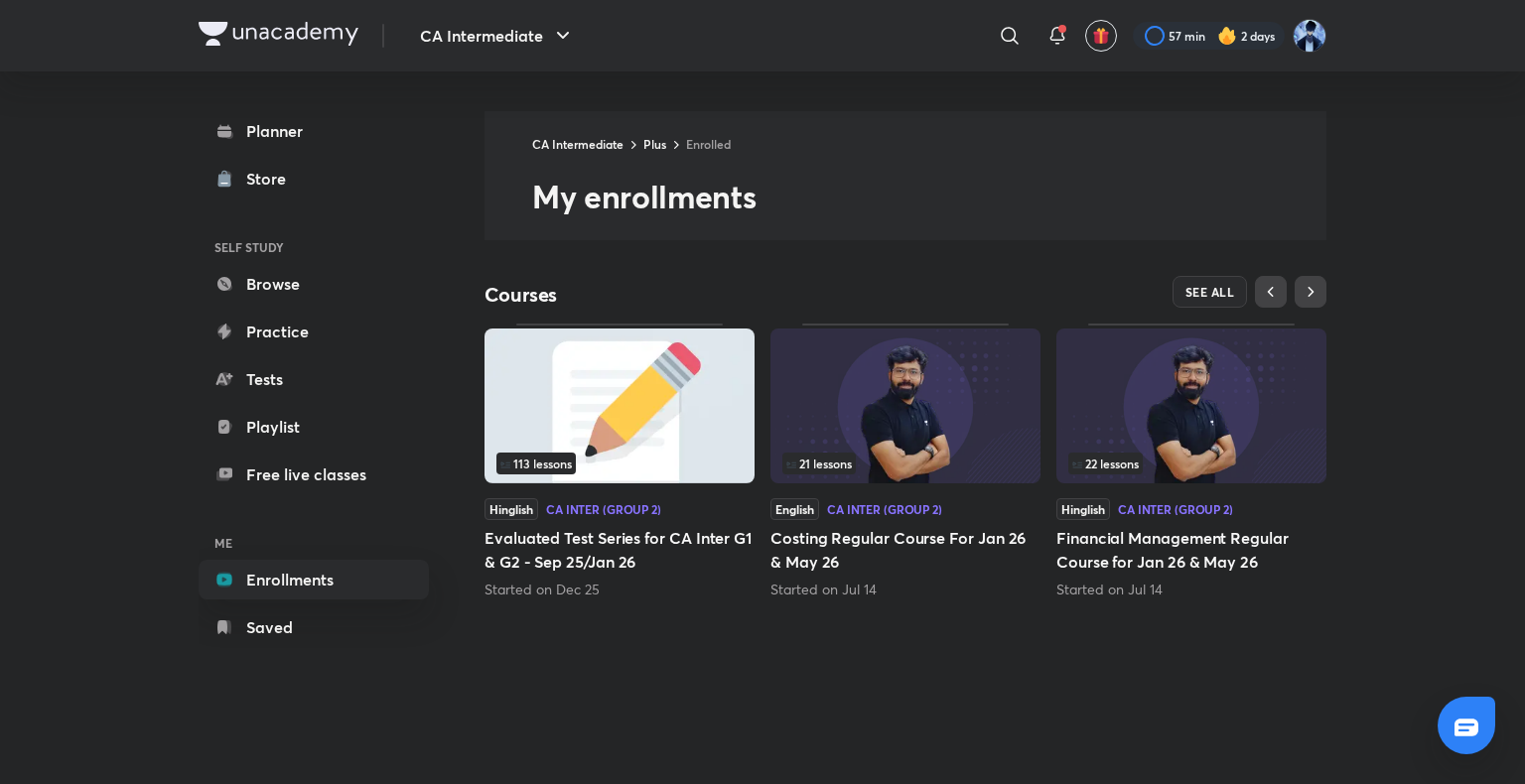 scroll, scrollTop: 0, scrollLeft: 0, axis: both 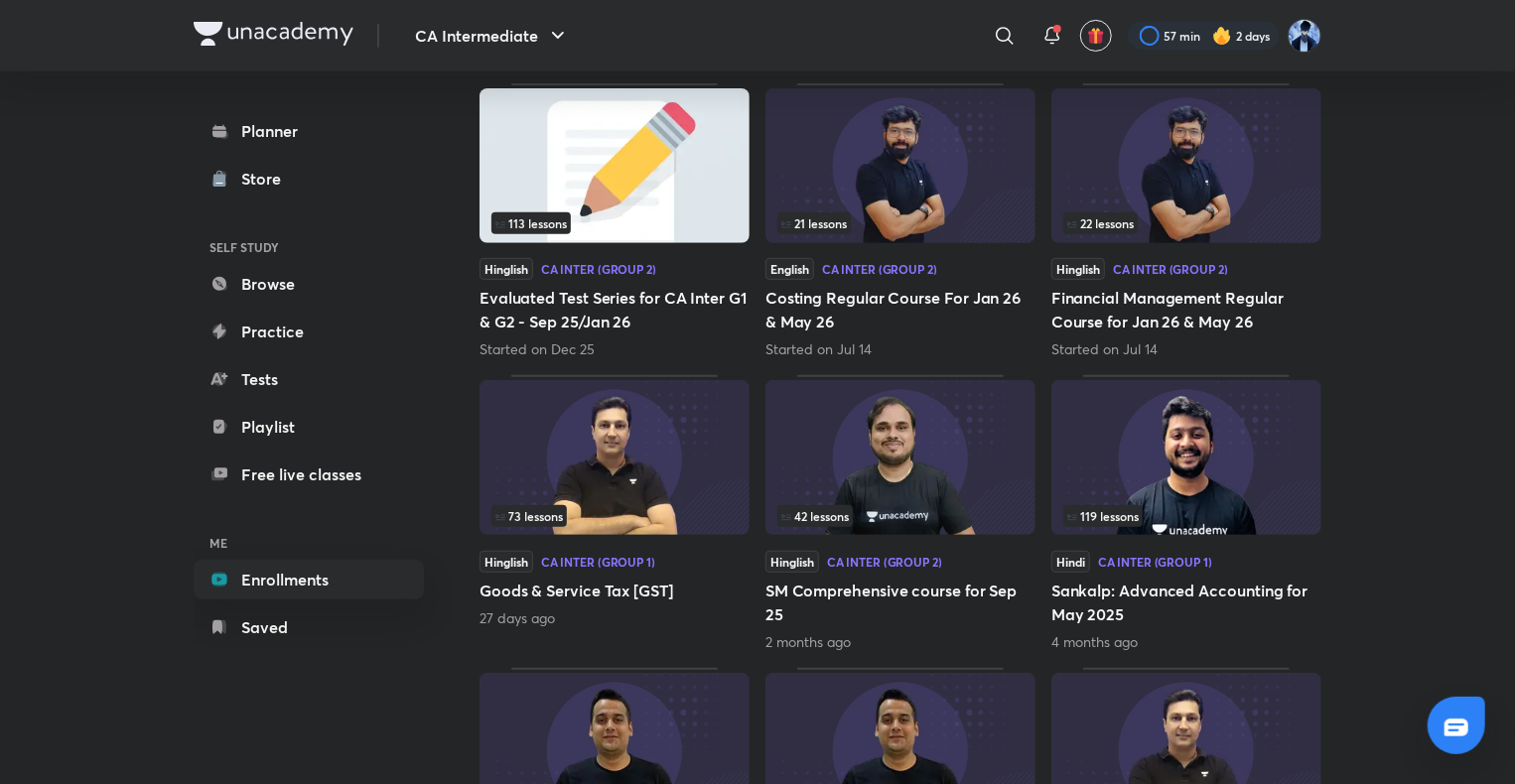click at bounding box center (615, 457) 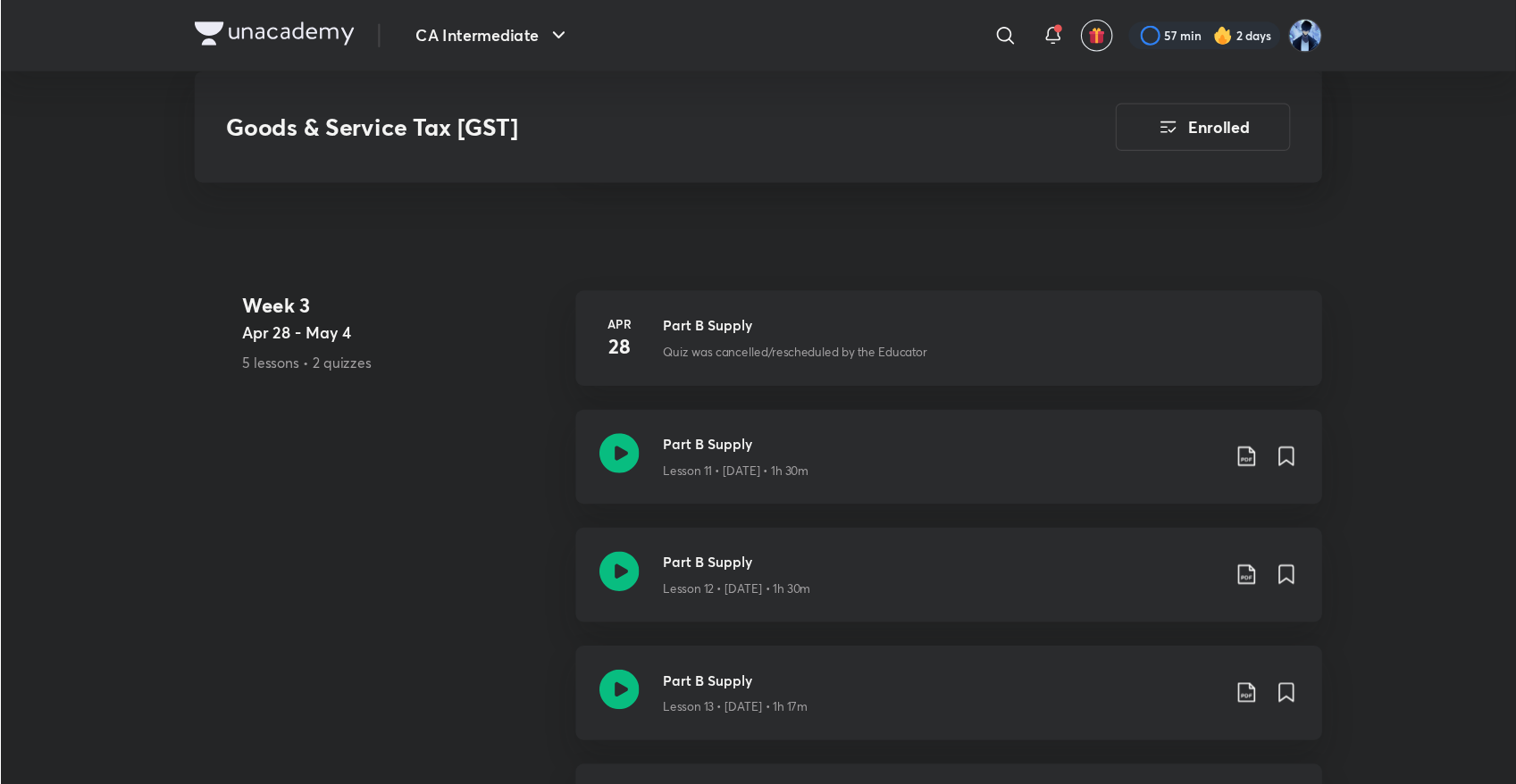 scroll, scrollTop: 2409, scrollLeft: 0, axis: vertical 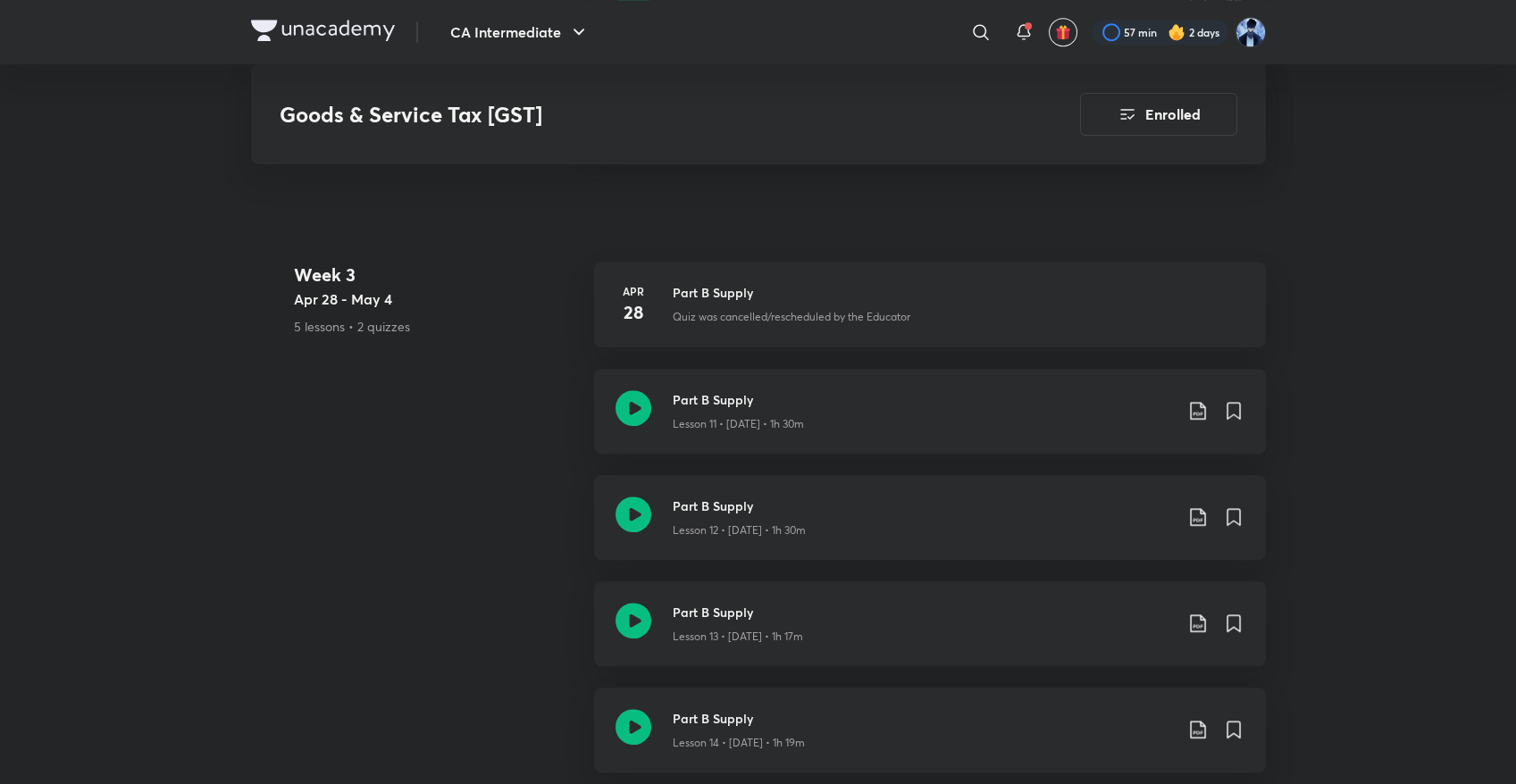 drag, startPoint x: 1160, startPoint y: 5, endPoint x: 22, endPoint y: 428, distance: 1214.073 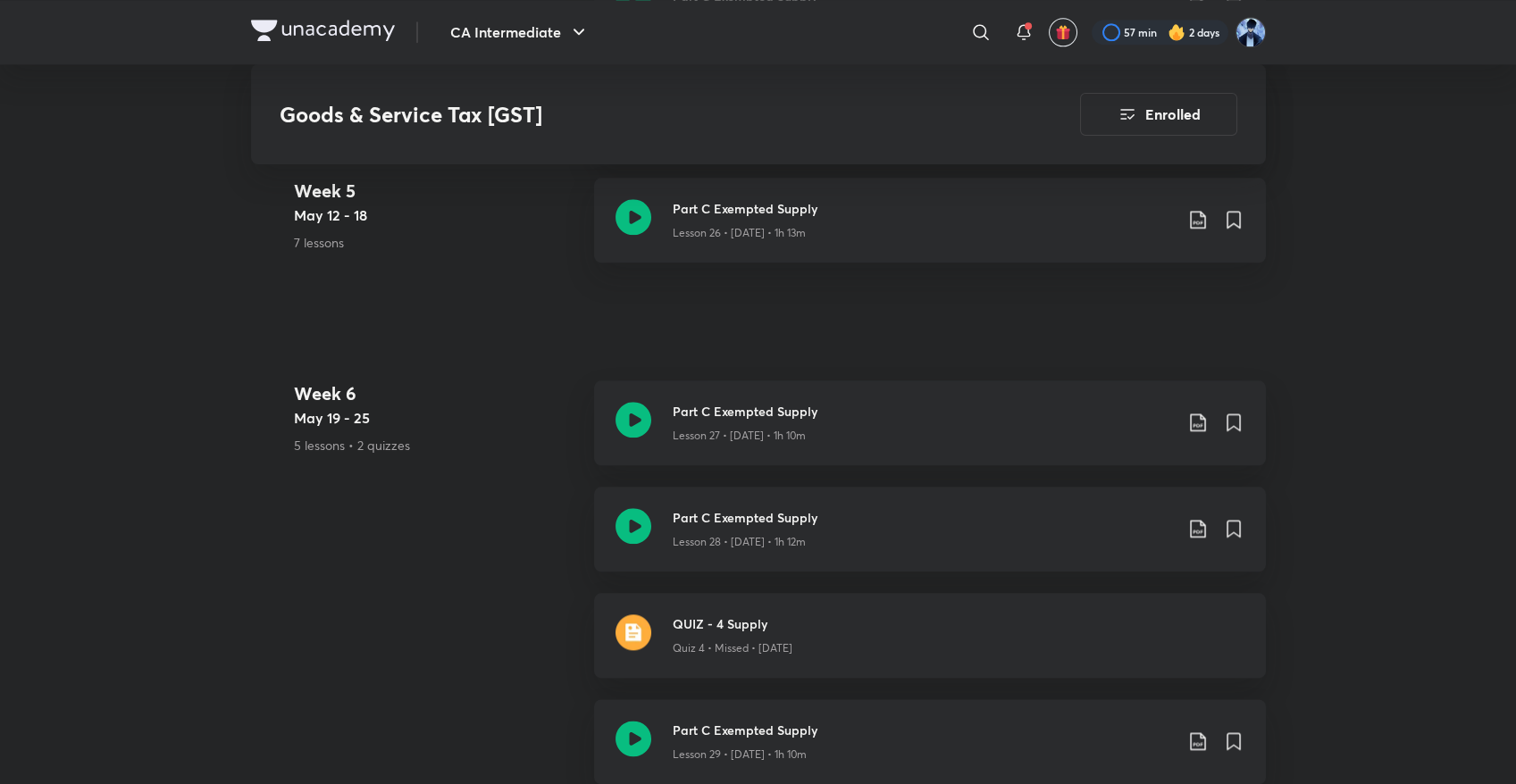 scroll, scrollTop: 4592, scrollLeft: 0, axis: vertical 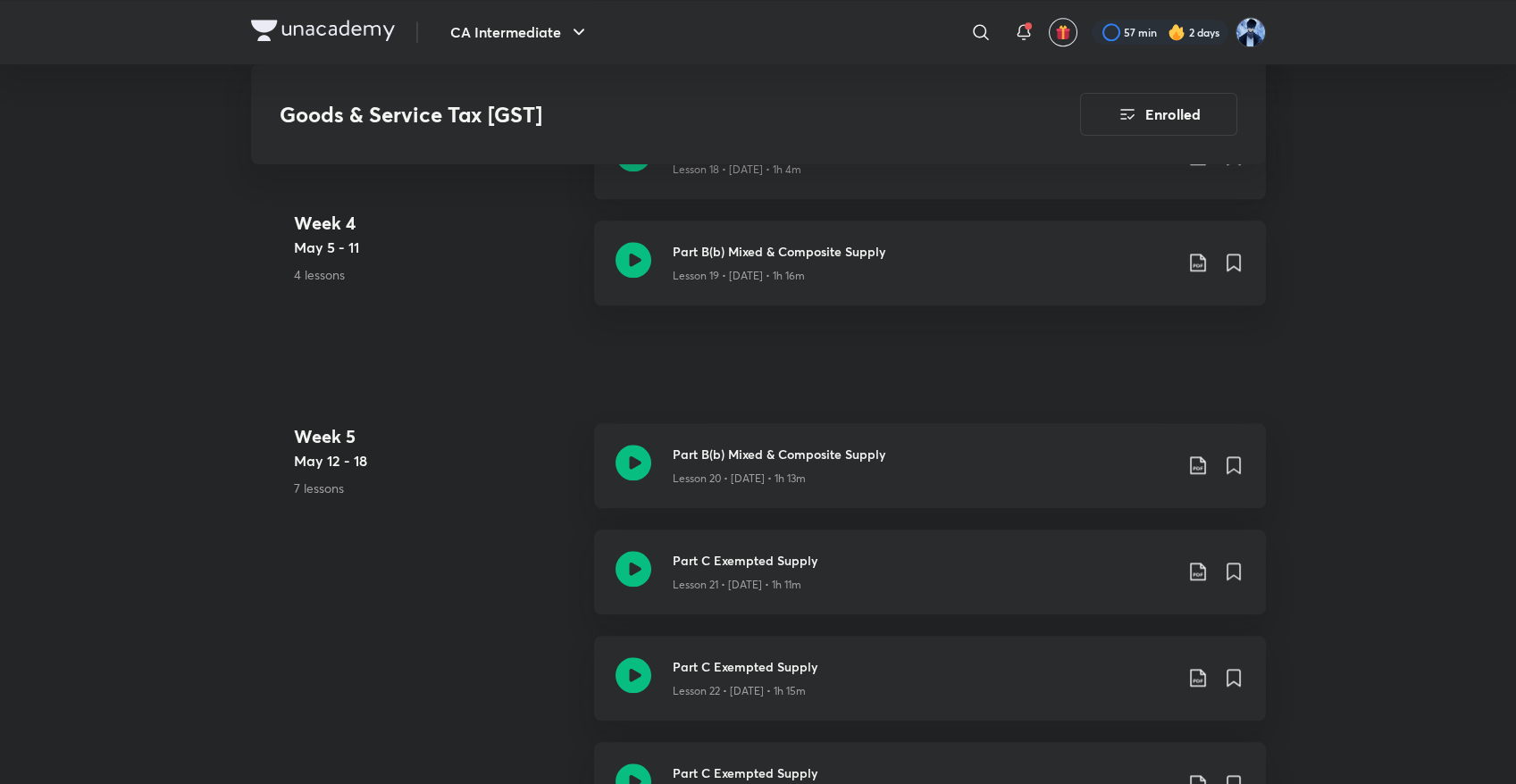 drag, startPoint x: 1445, startPoint y: 324, endPoint x: 1454, endPoint y: 178, distance: 146.27713 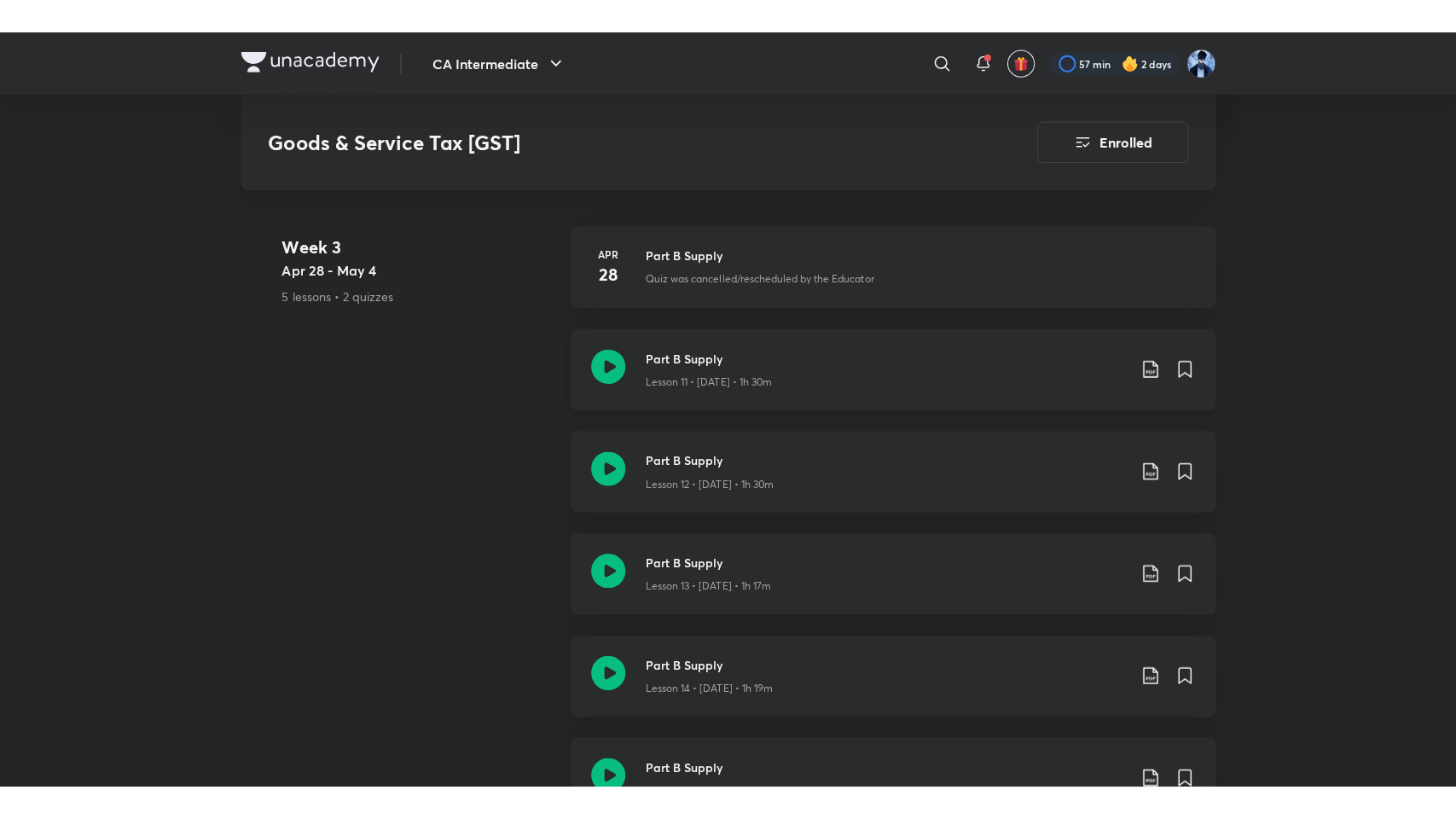 scroll, scrollTop: 2362, scrollLeft: 0, axis: vertical 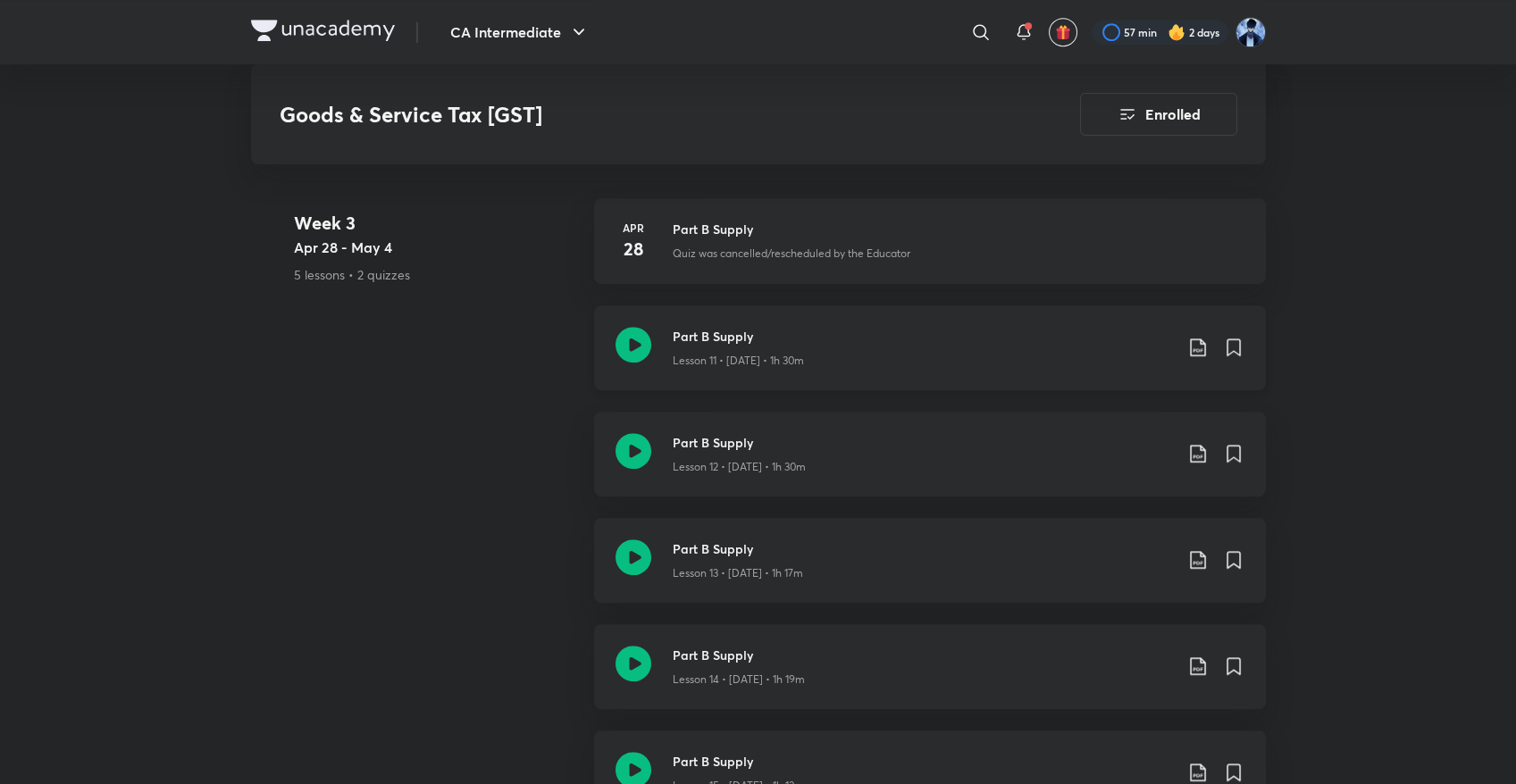 click 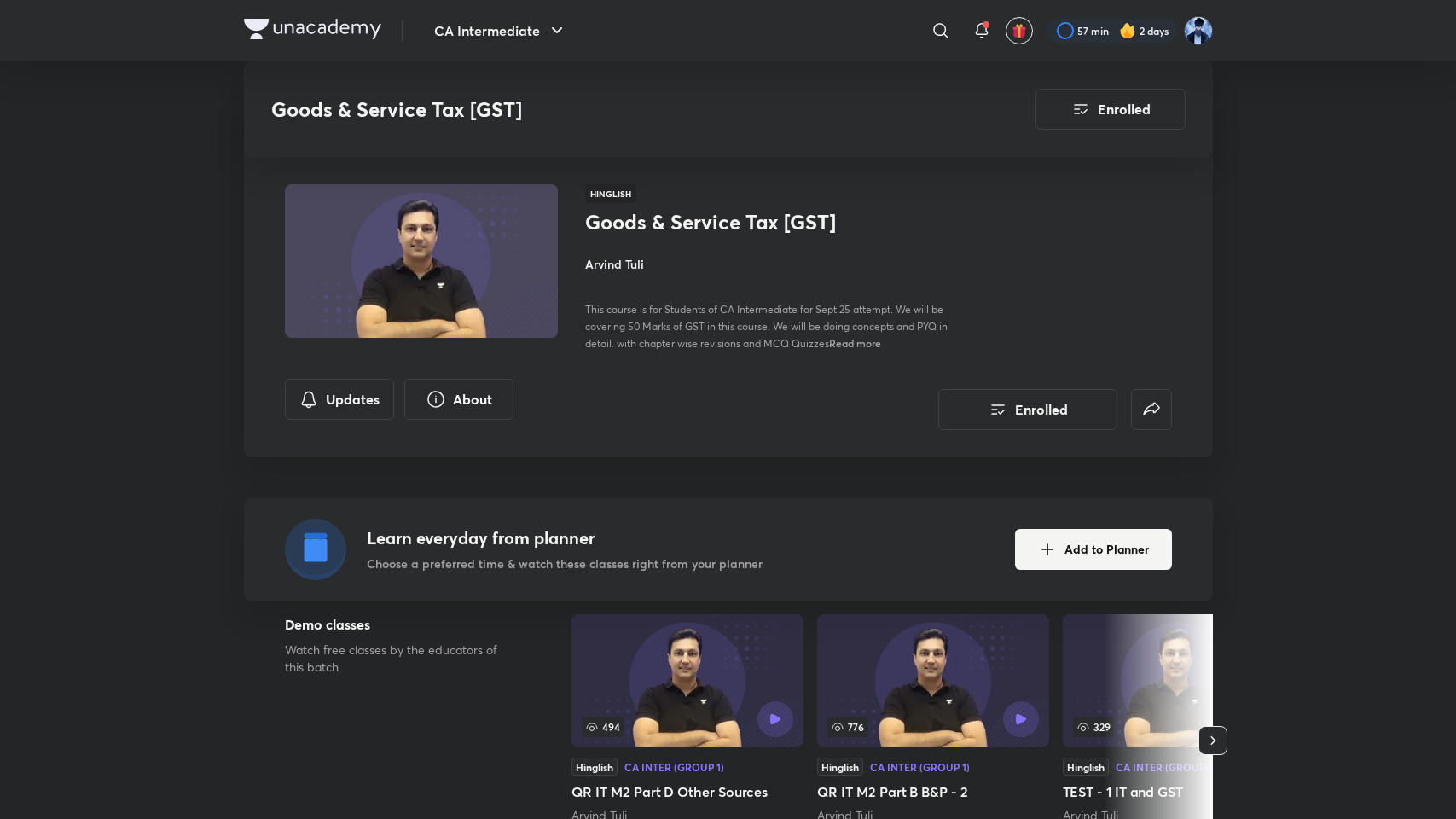 scroll, scrollTop: 2362, scrollLeft: 0, axis: vertical 